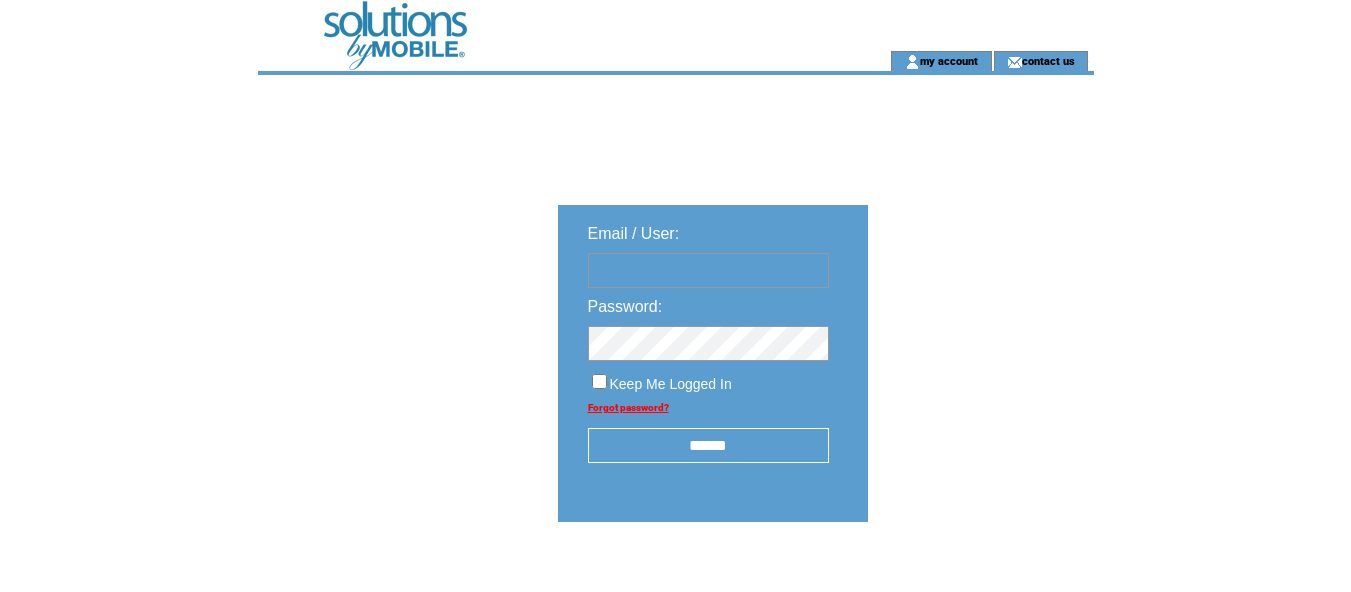 scroll, scrollTop: 0, scrollLeft: 0, axis: both 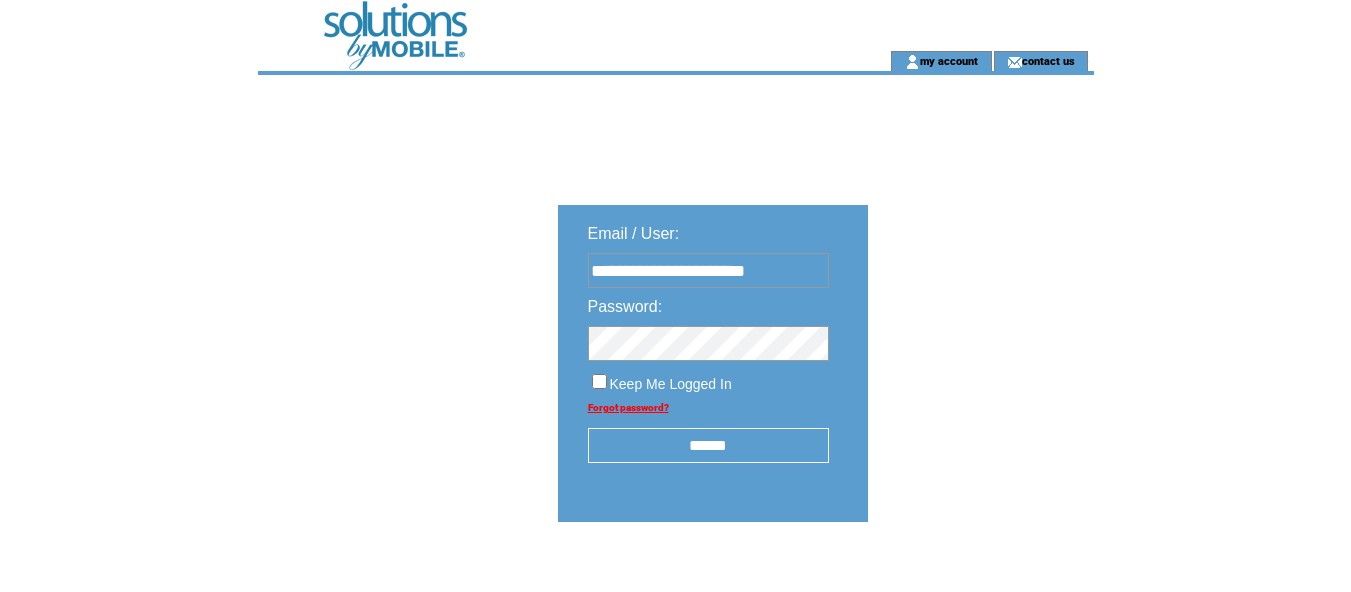 click on "******" at bounding box center [708, 445] 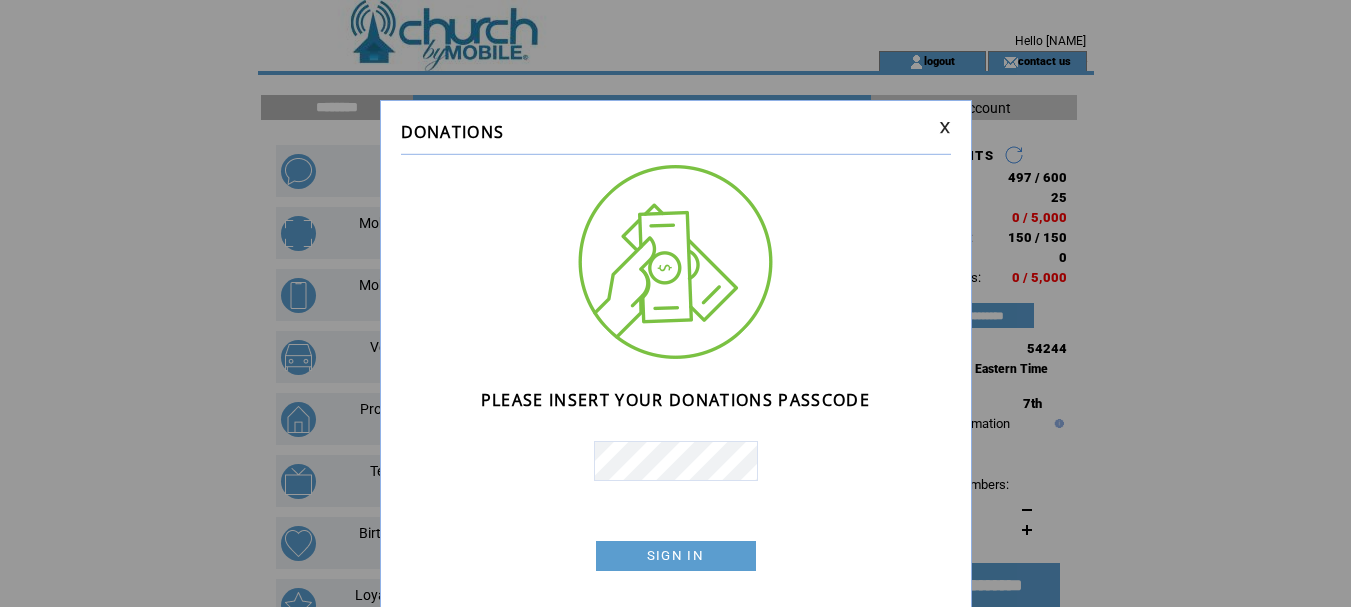 scroll, scrollTop: 0, scrollLeft: 0, axis: both 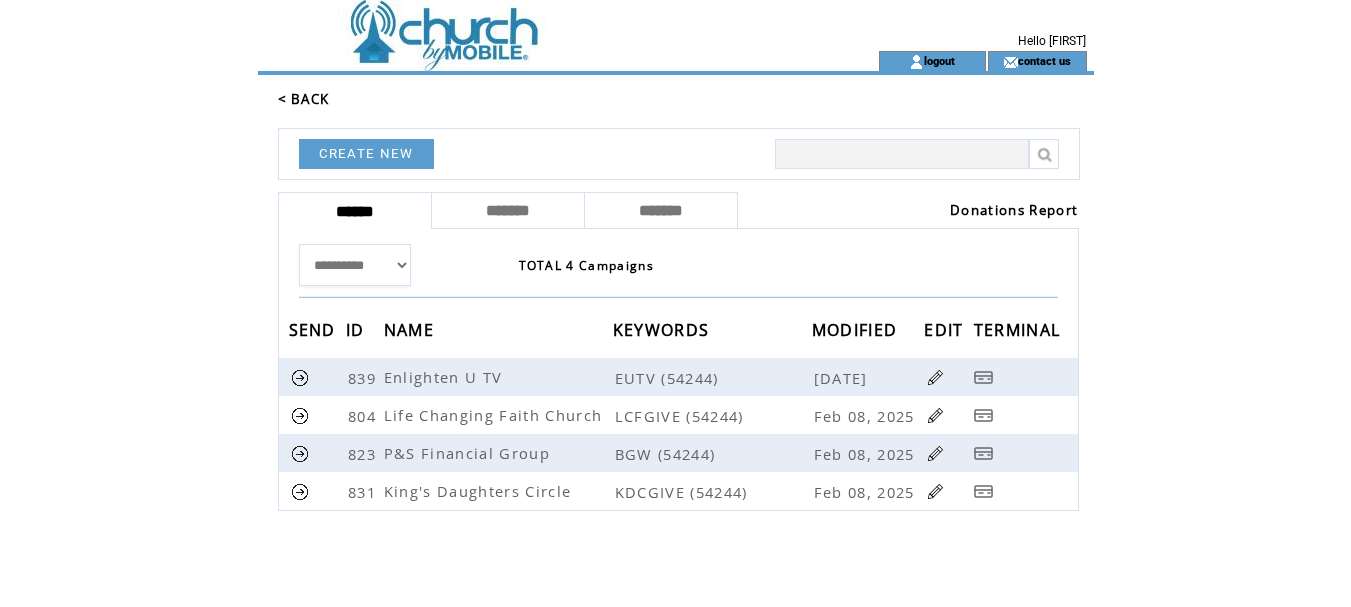 click on "Donations Report" at bounding box center (1014, 210) 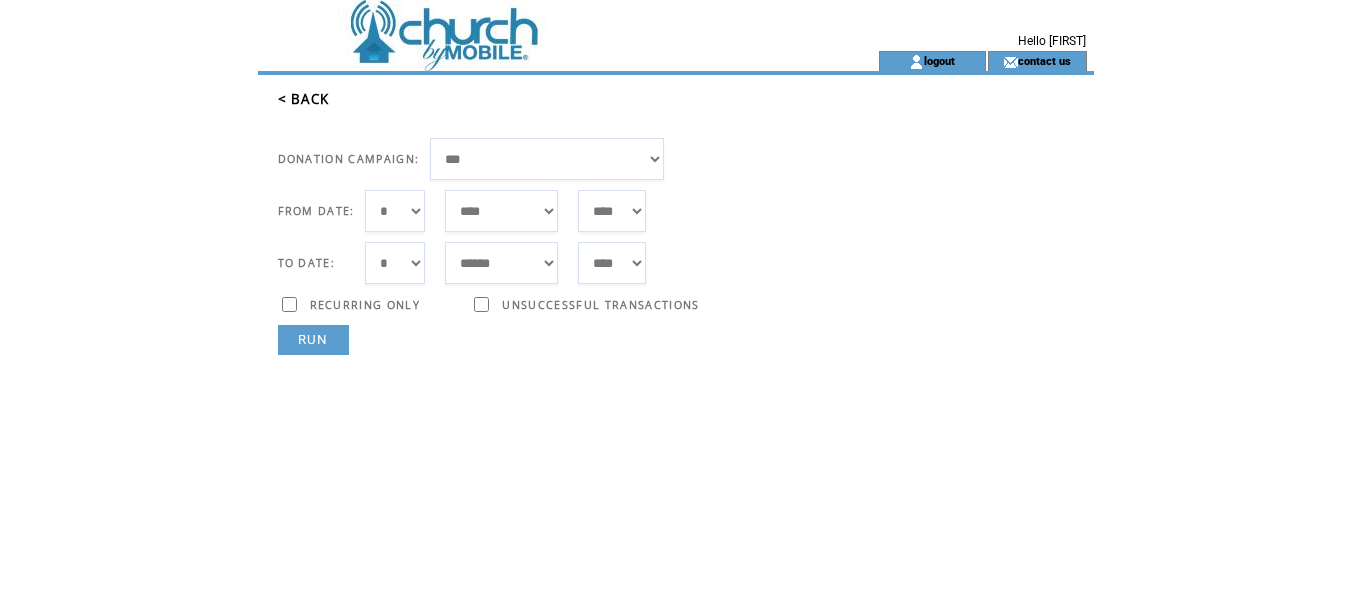 scroll, scrollTop: 0, scrollLeft: 0, axis: both 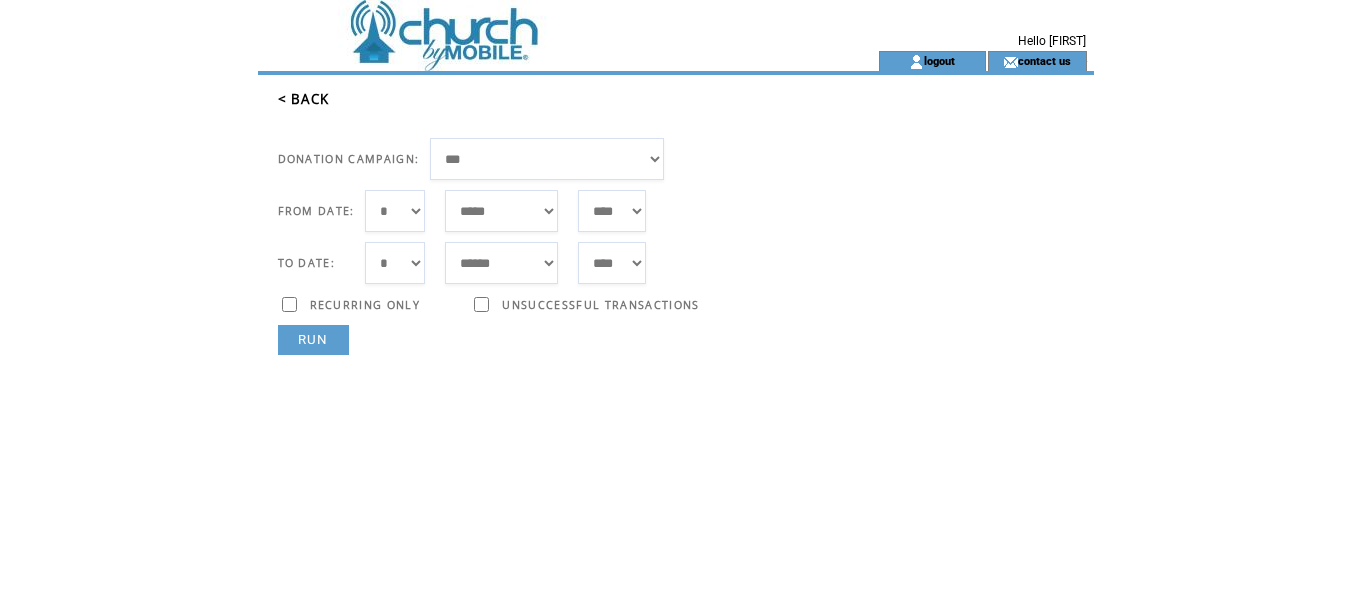 click on "***** 	 ******* 	 ******** 	 ***** 	 ***** 	 *** 	 **** 	 **** 	 ****** 	 ********* 	 ******* 	 ******** 	 ********" at bounding box center (501, 211) 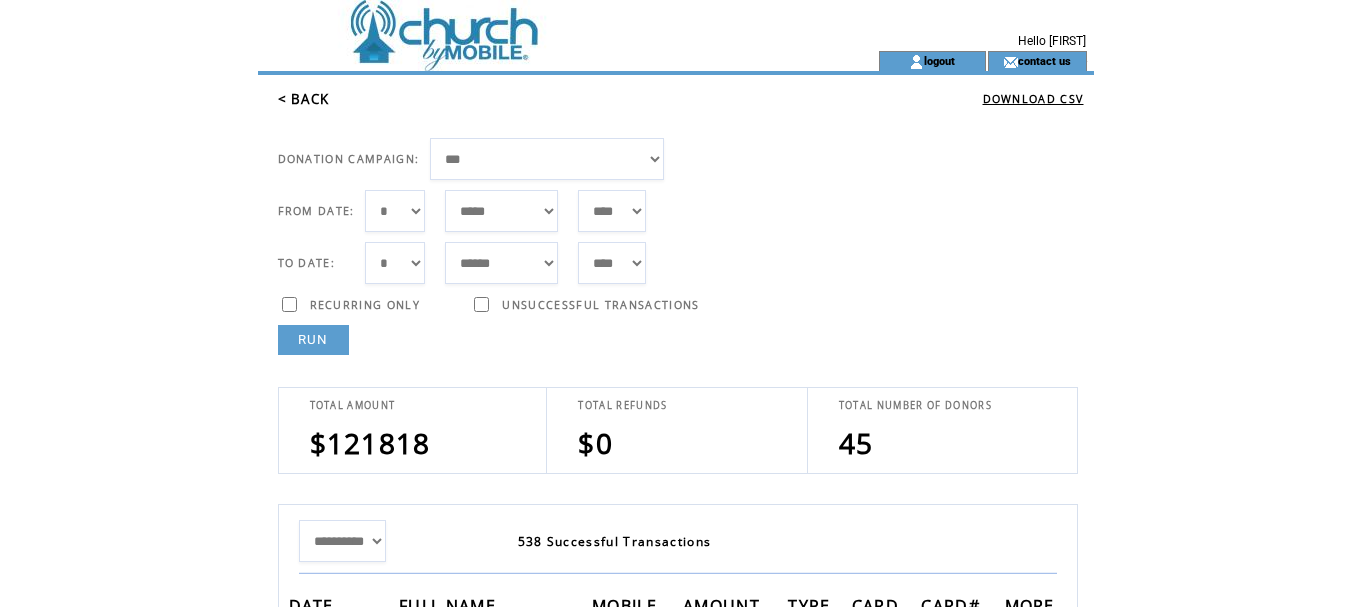 click on "**********" at bounding box center (547, 159) 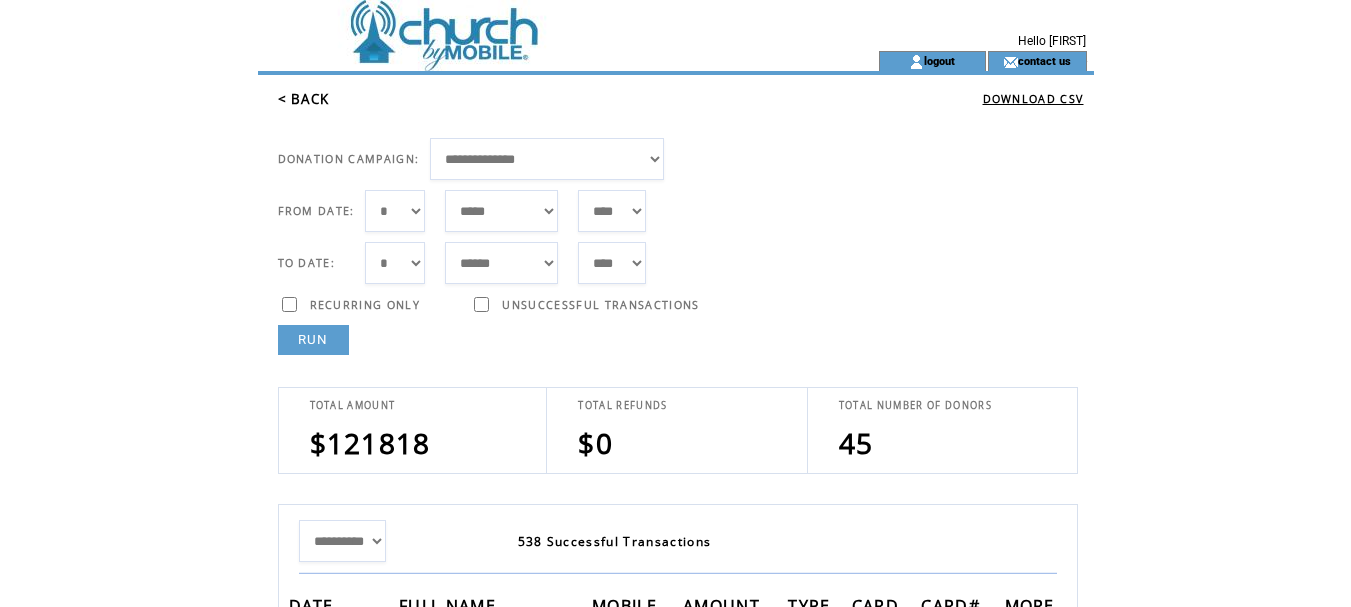 click on "**********" at bounding box center [547, 159] 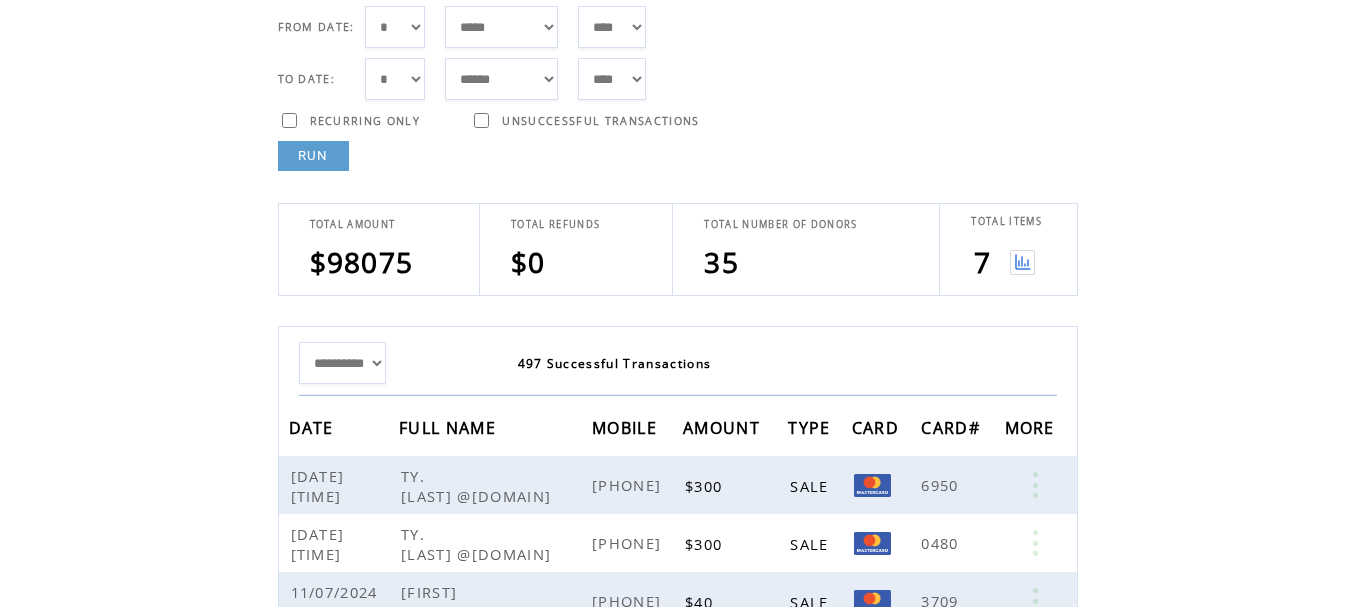 scroll, scrollTop: 300, scrollLeft: 0, axis: vertical 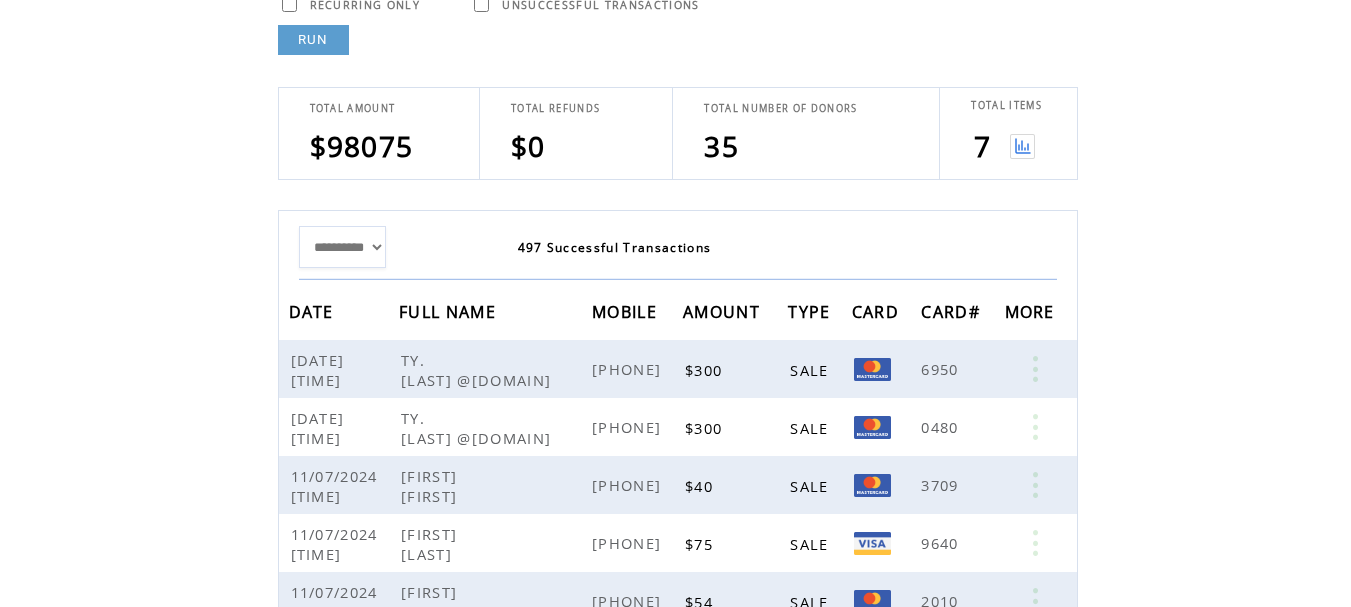 click at bounding box center (1022, 146) 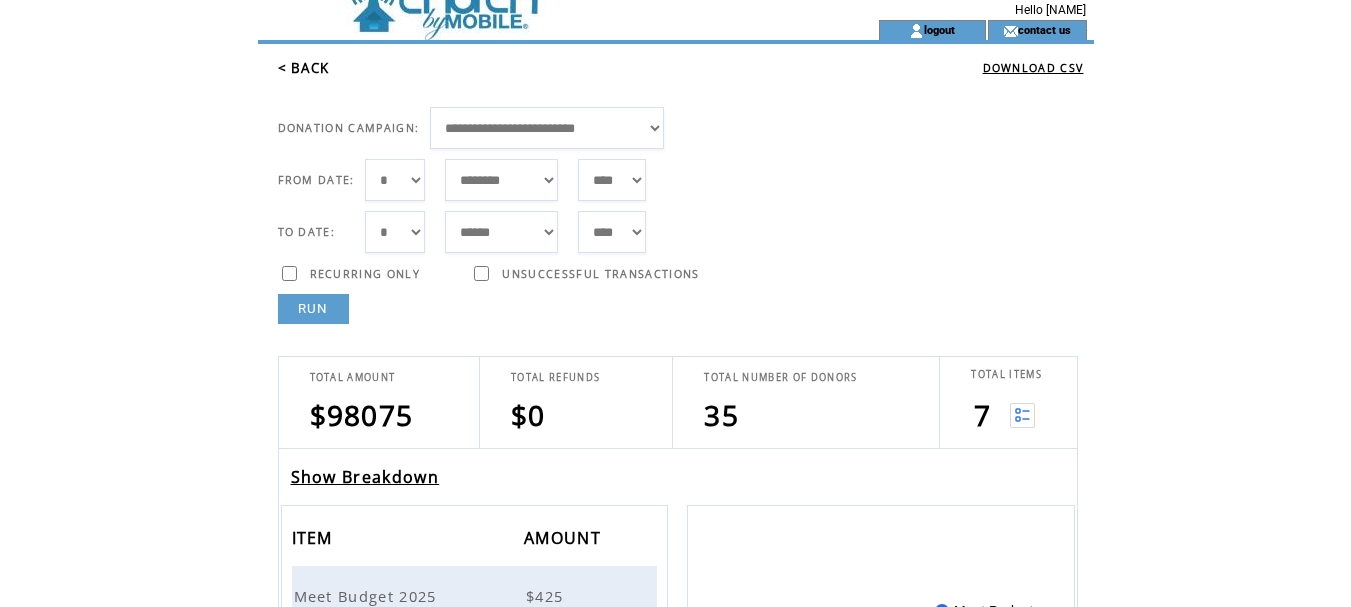 scroll, scrollTop: 0, scrollLeft: 0, axis: both 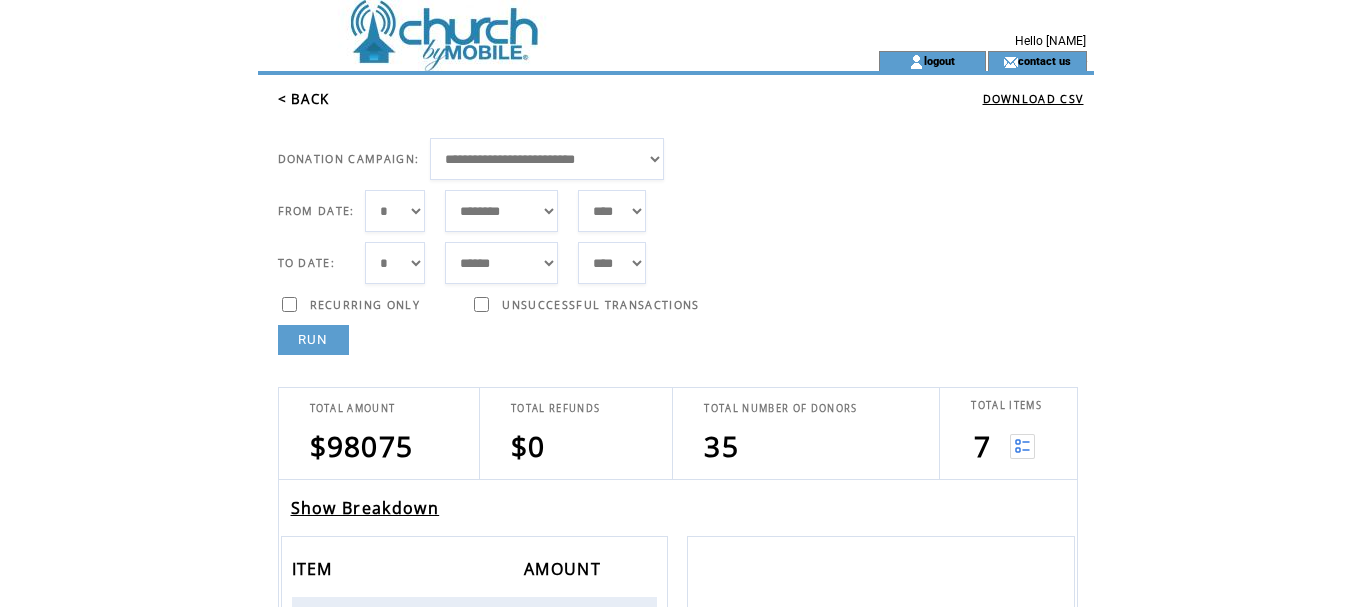click on "Show Breakdown" at bounding box center (365, 508) 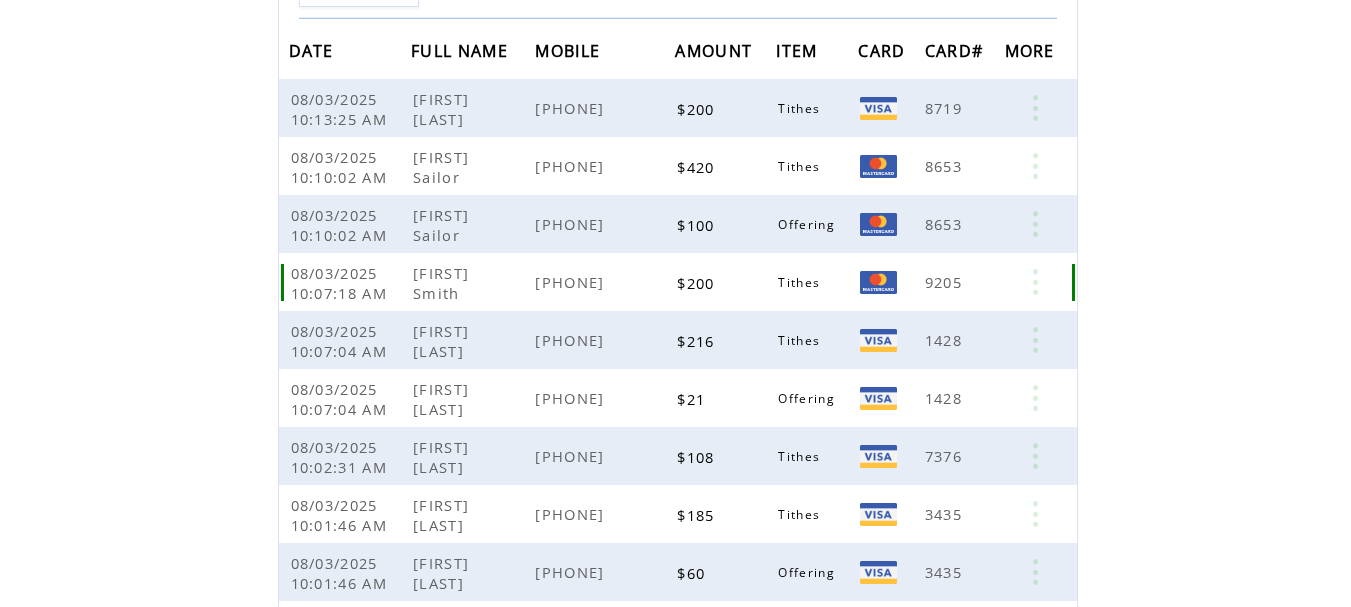 scroll, scrollTop: 0, scrollLeft: 0, axis: both 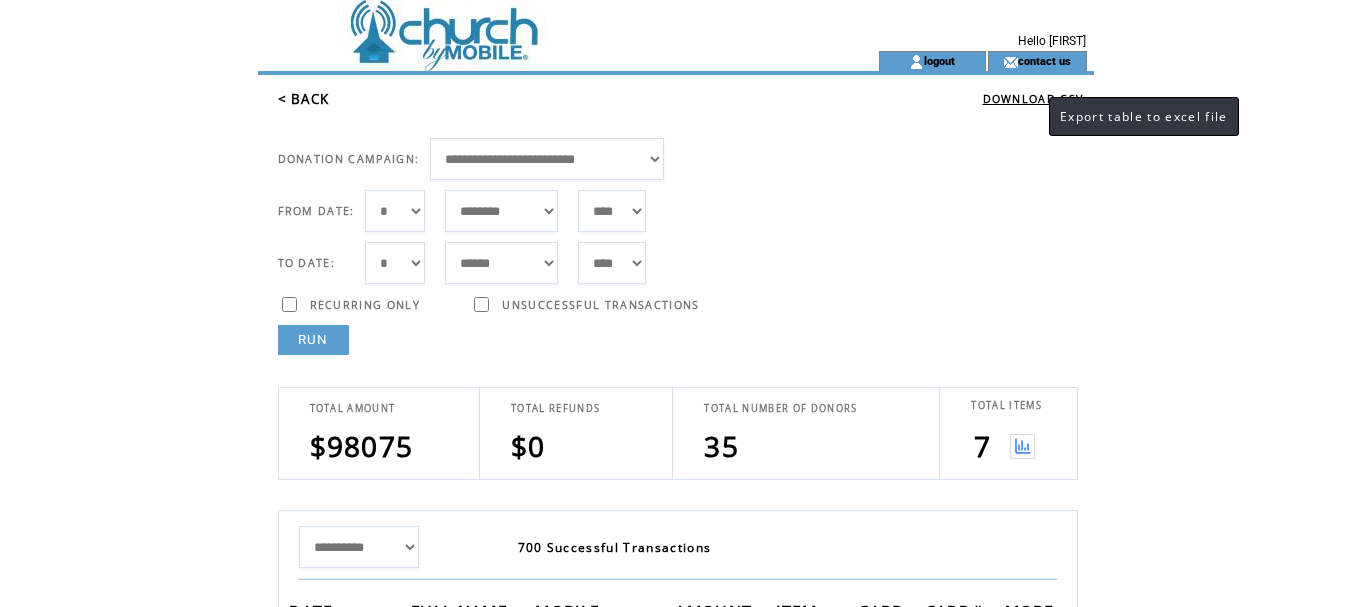 click on "DOWNLOAD CSV" at bounding box center [1033, 99] 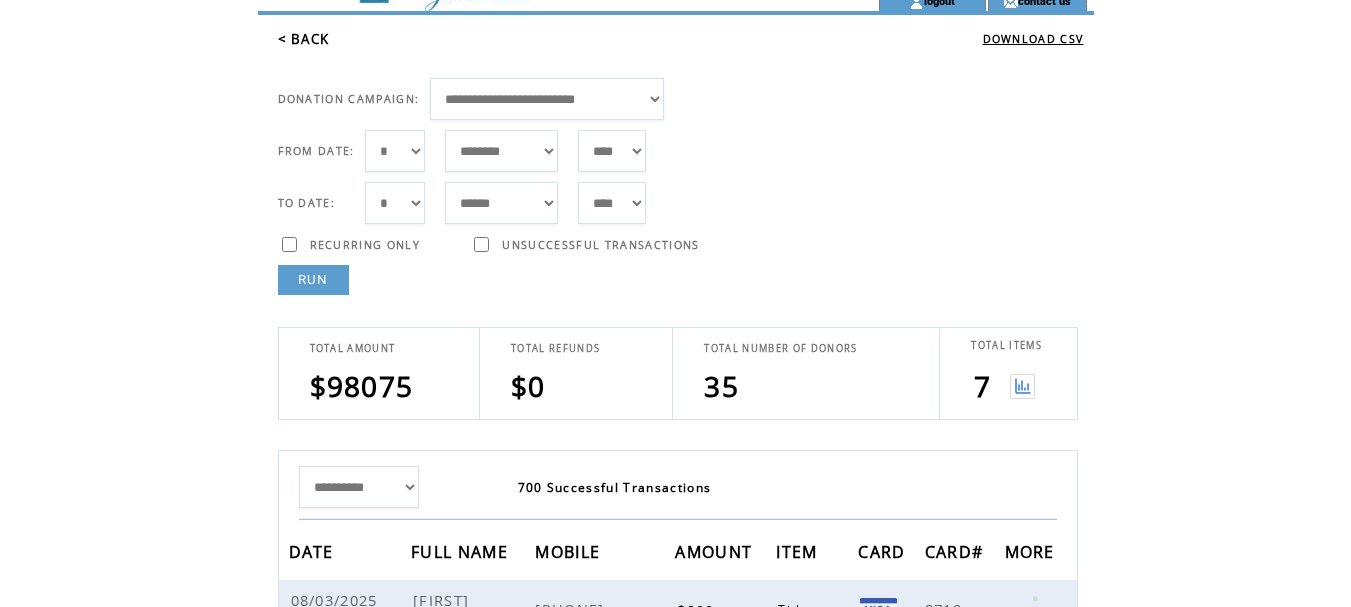 scroll, scrollTop: 0, scrollLeft: 0, axis: both 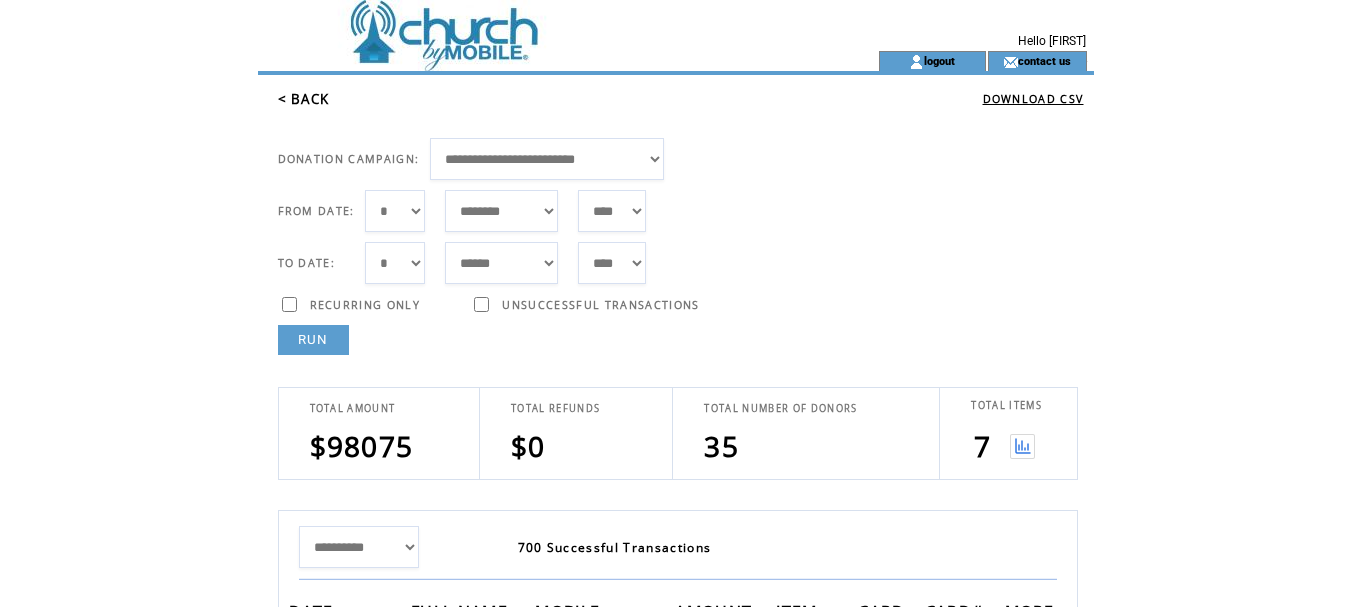 click on "< BACK" at bounding box center [304, 99] 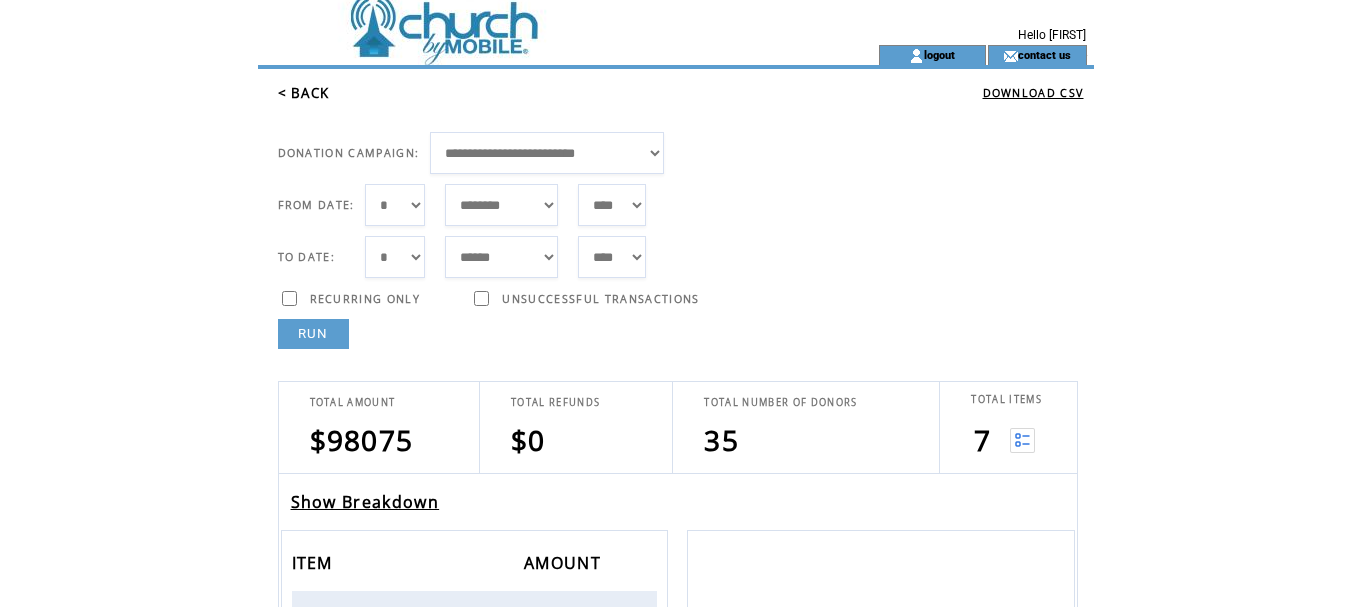 scroll, scrollTop: 0, scrollLeft: 0, axis: both 